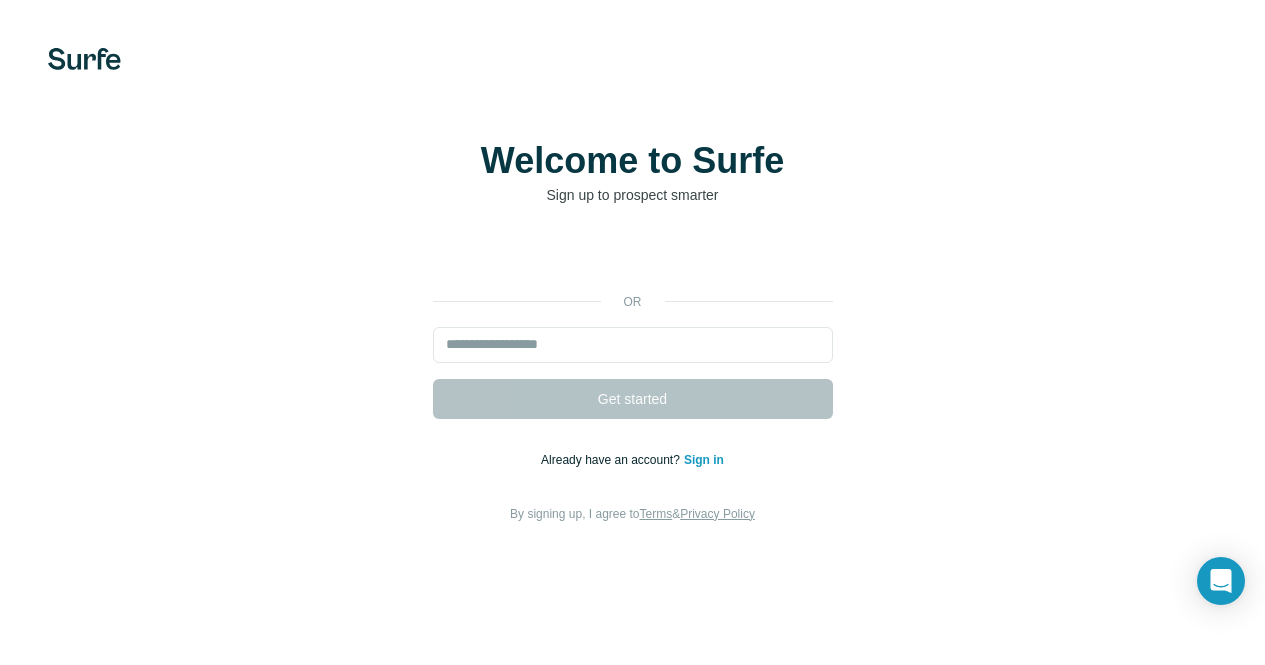 scroll, scrollTop: 0, scrollLeft: 0, axis: both 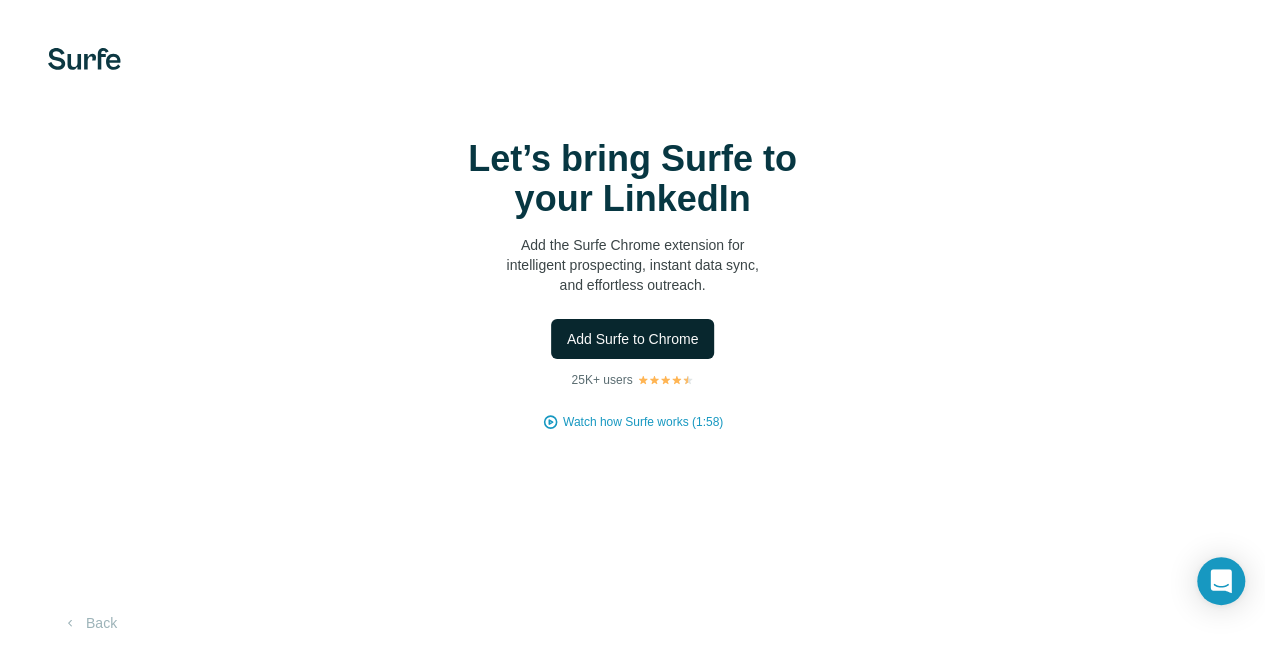 click on "Add Surfe to Chrome" at bounding box center [633, 339] 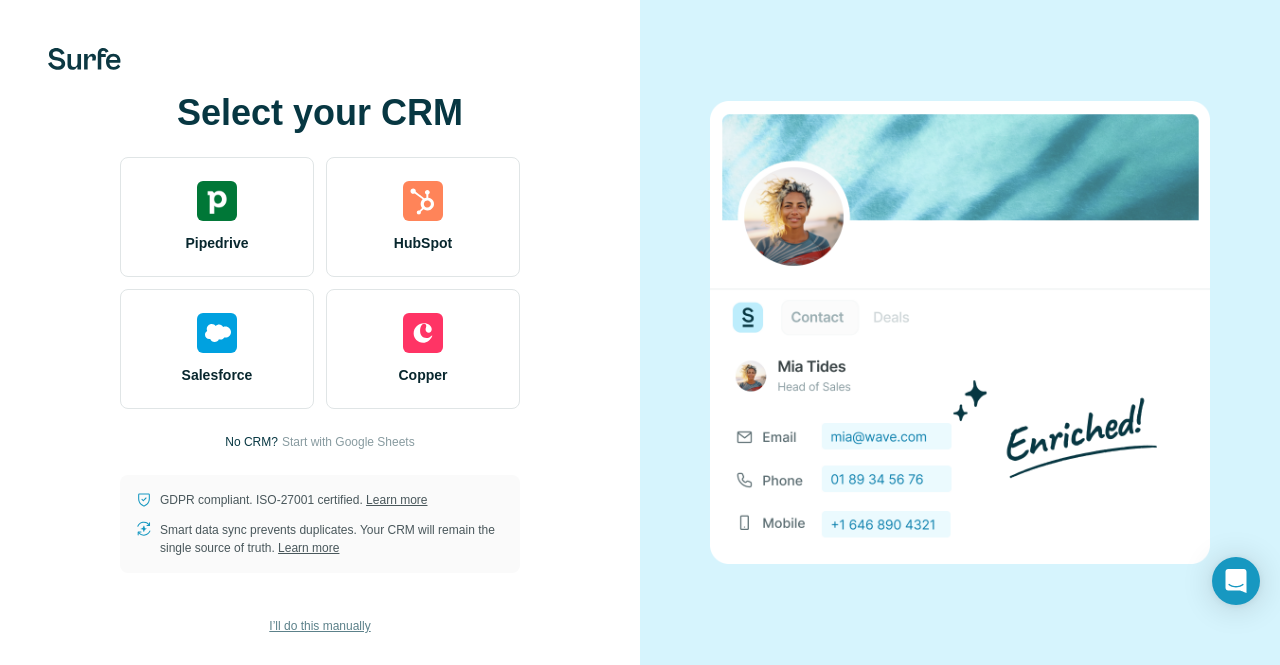 click on "I’ll do this manually" at bounding box center [319, 626] 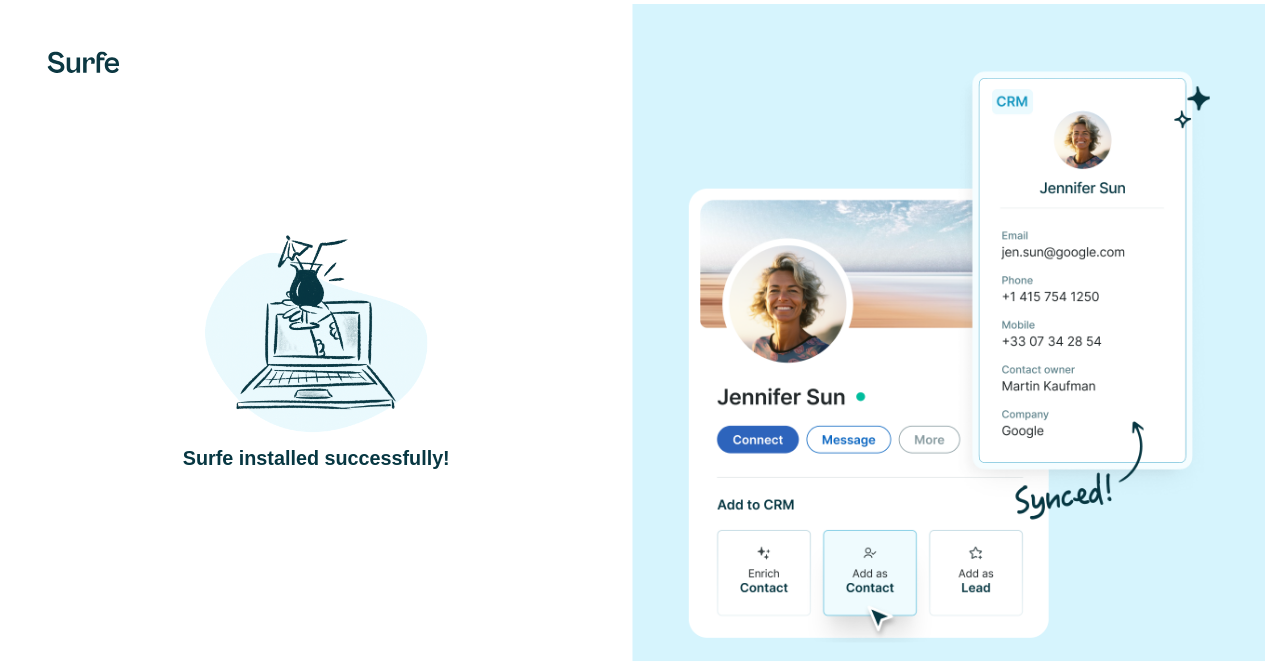 scroll, scrollTop: 0, scrollLeft: 0, axis: both 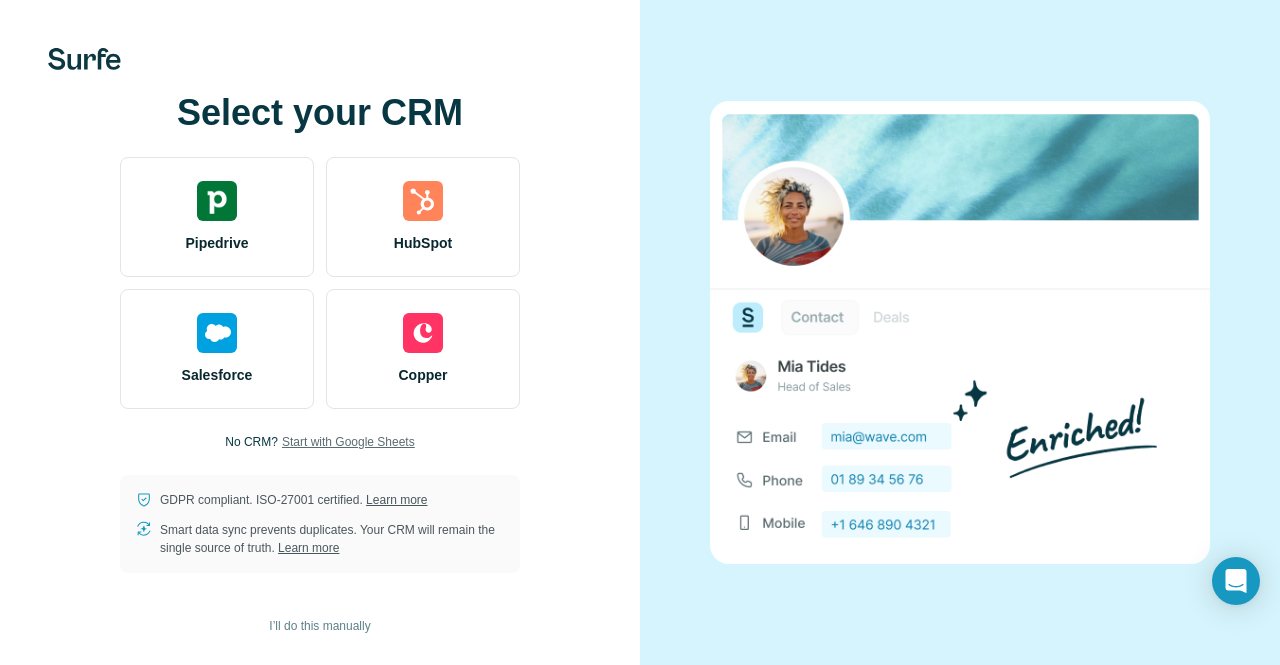 click on "Start with Google Sheets" at bounding box center [348, 442] 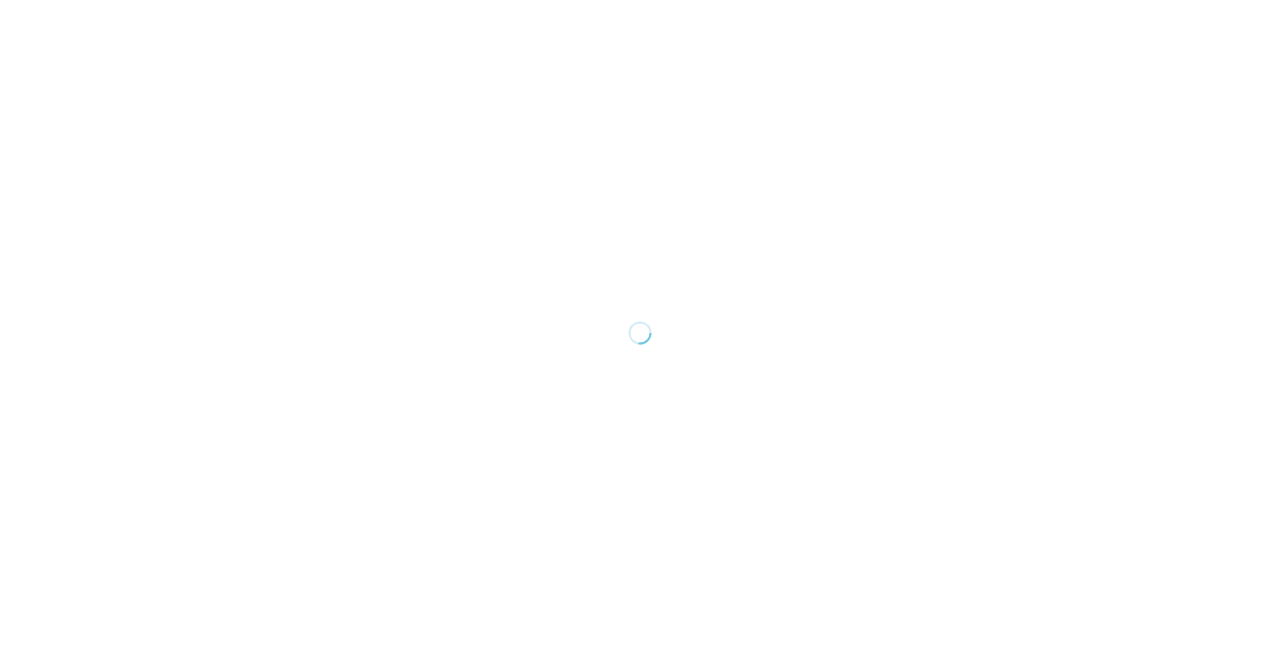 scroll, scrollTop: 0, scrollLeft: 0, axis: both 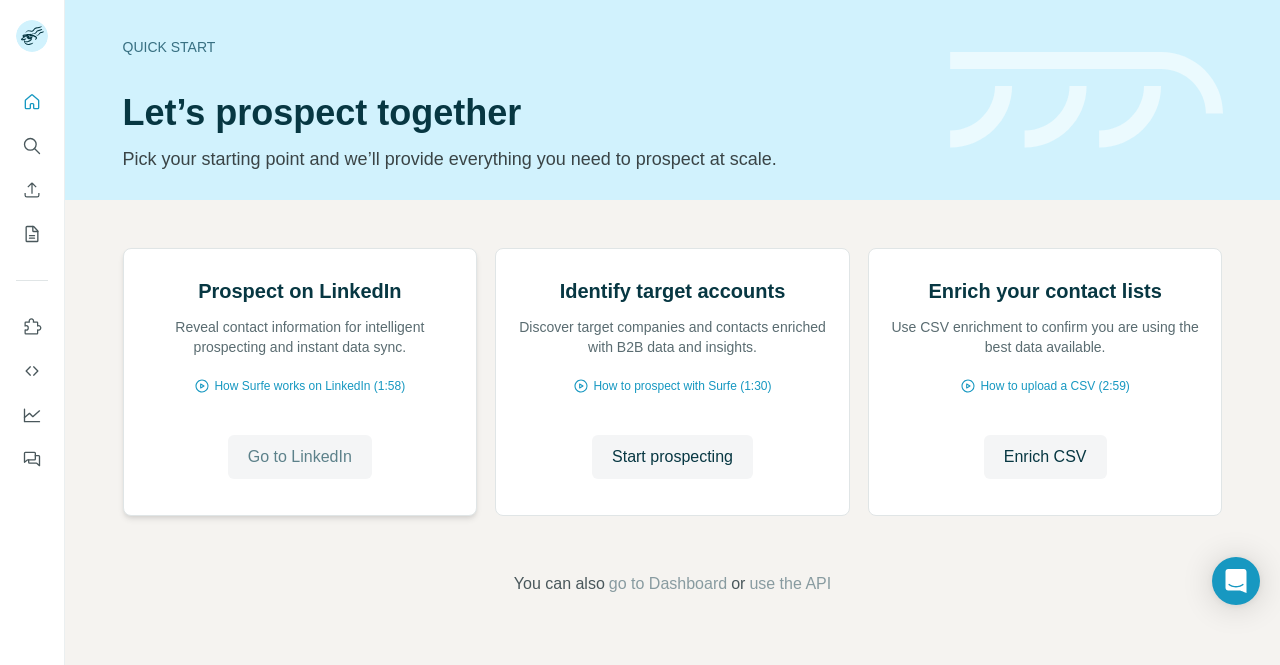click on "Go to LinkedIn" at bounding box center (300, 457) 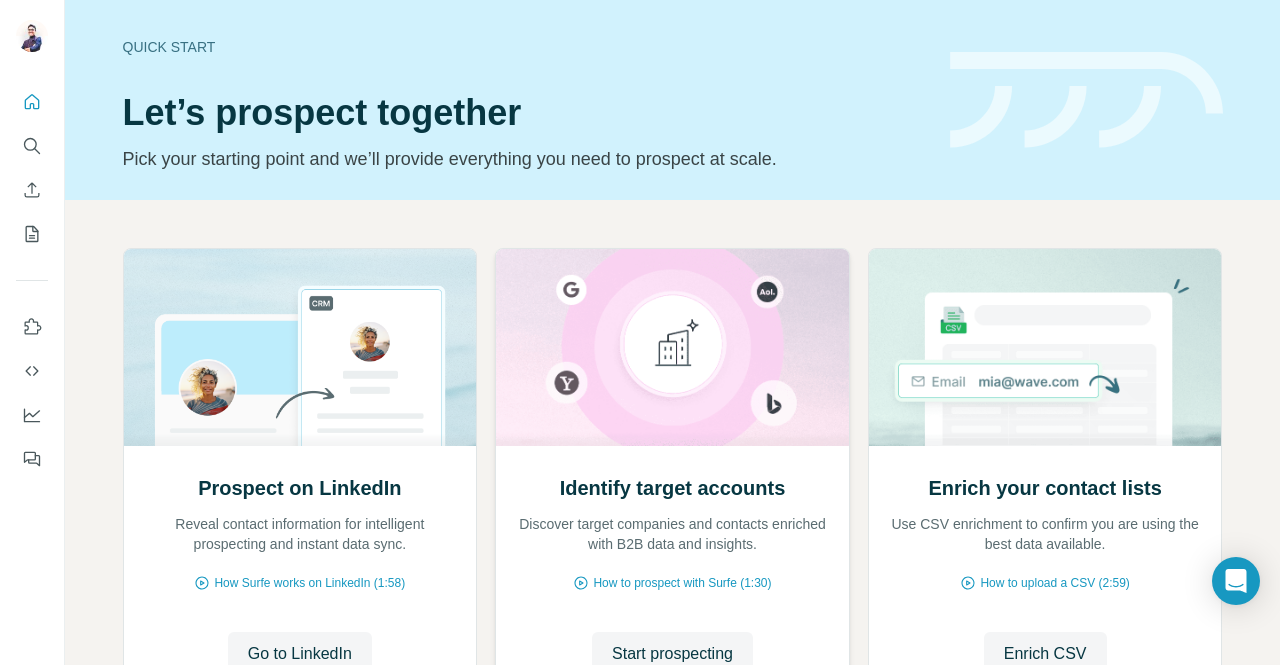 scroll, scrollTop: 0, scrollLeft: 0, axis: both 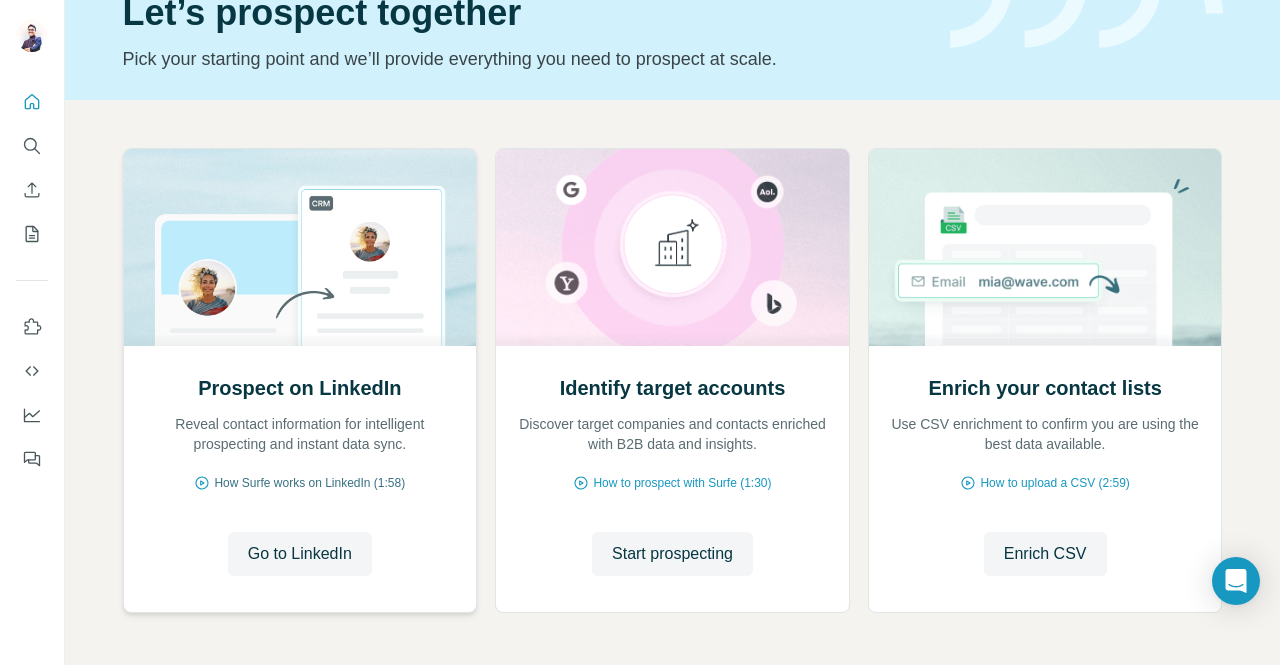 click on "How Surfe works on LinkedIn (1:58)" at bounding box center (309, 483) 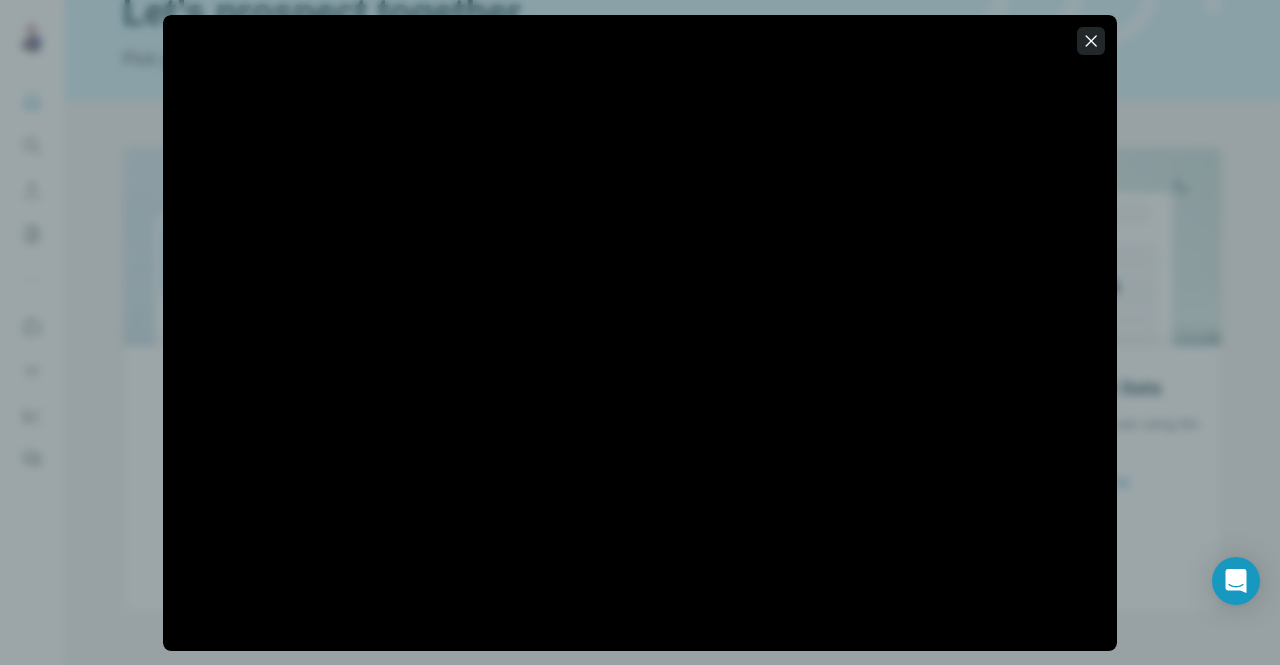 click at bounding box center [1091, 41] 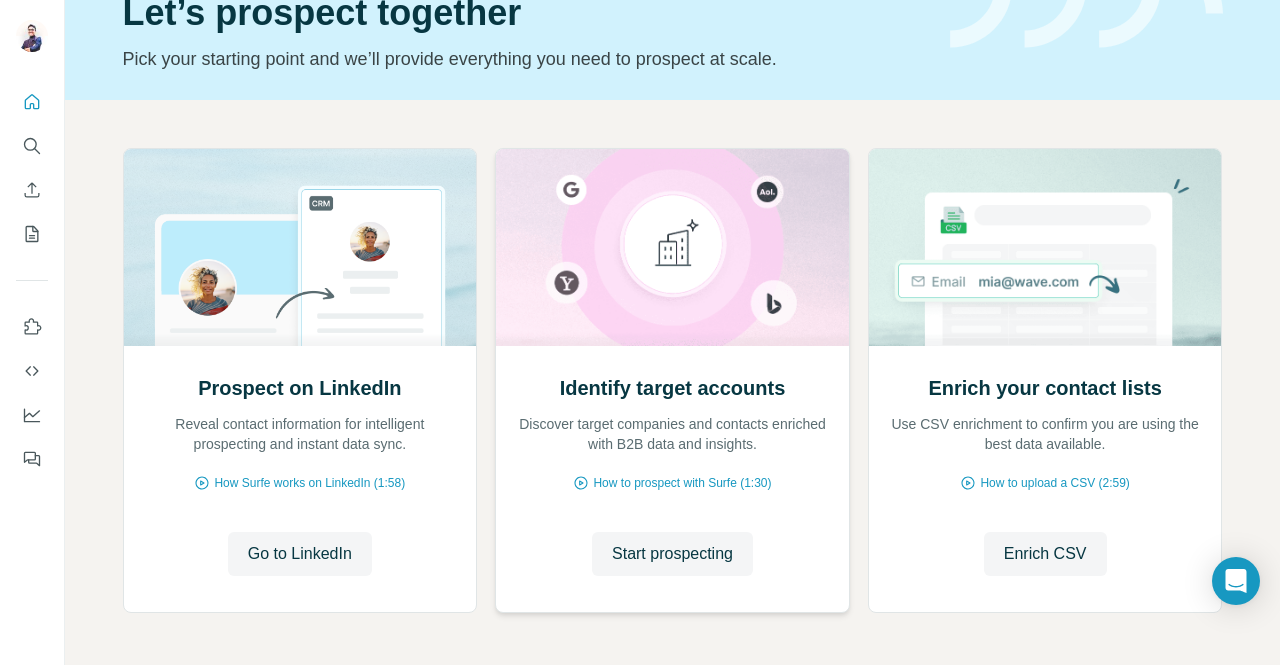scroll, scrollTop: 176, scrollLeft: 0, axis: vertical 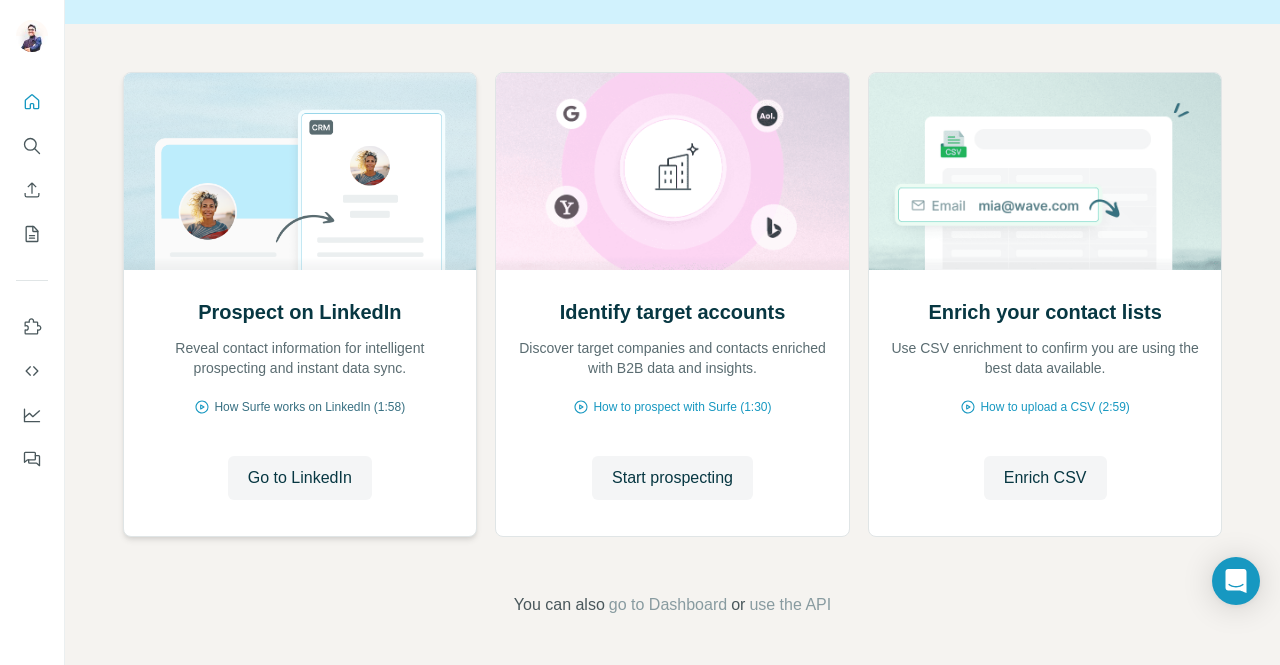 click on "How Surfe works on LinkedIn (1:58)" at bounding box center [309, 407] 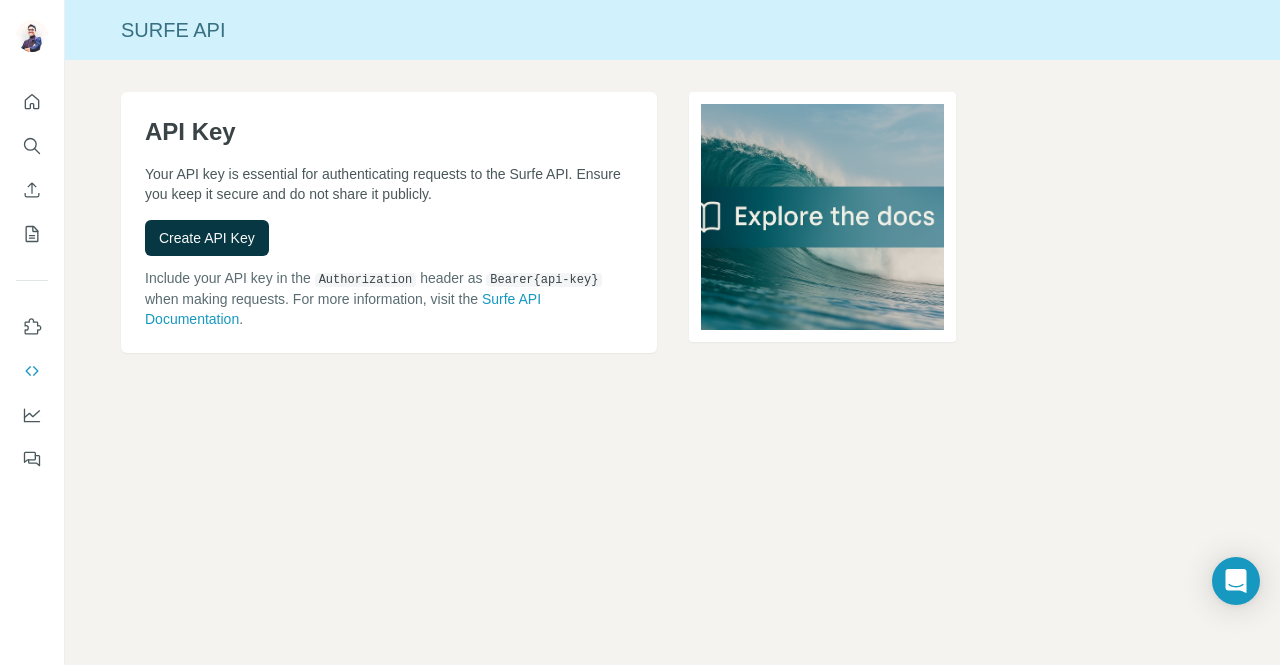 scroll, scrollTop: 0, scrollLeft: 0, axis: both 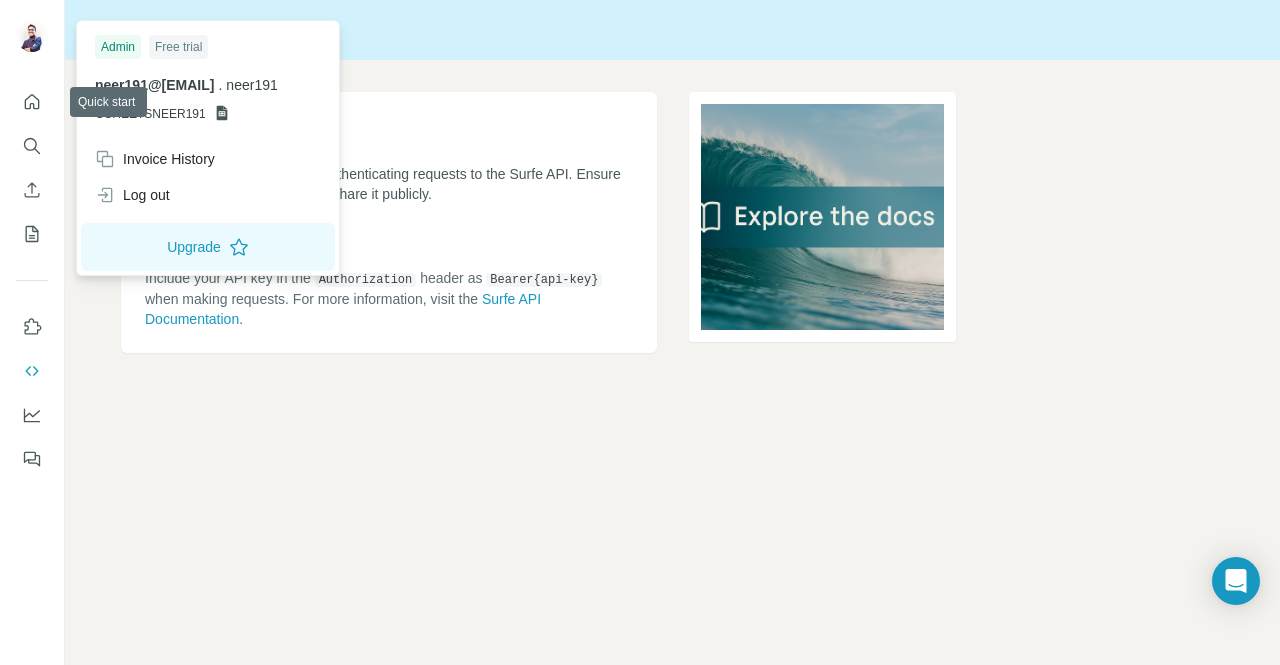 click at bounding box center (35, 39) 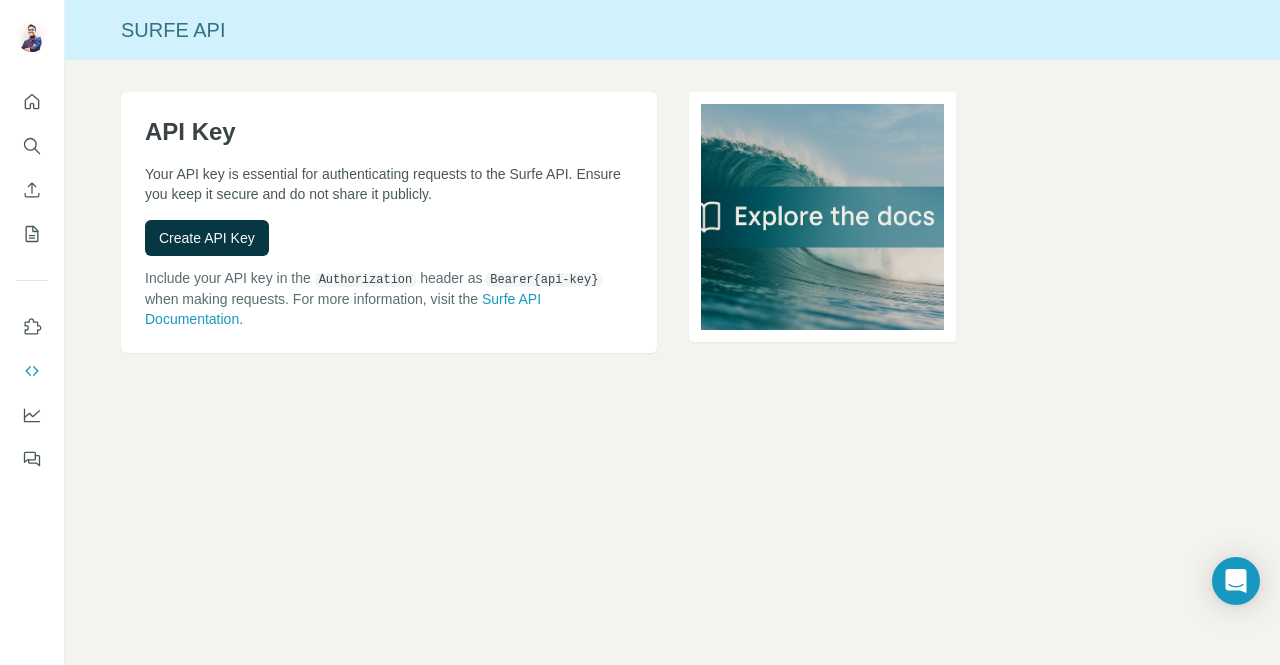 click at bounding box center [32, 36] 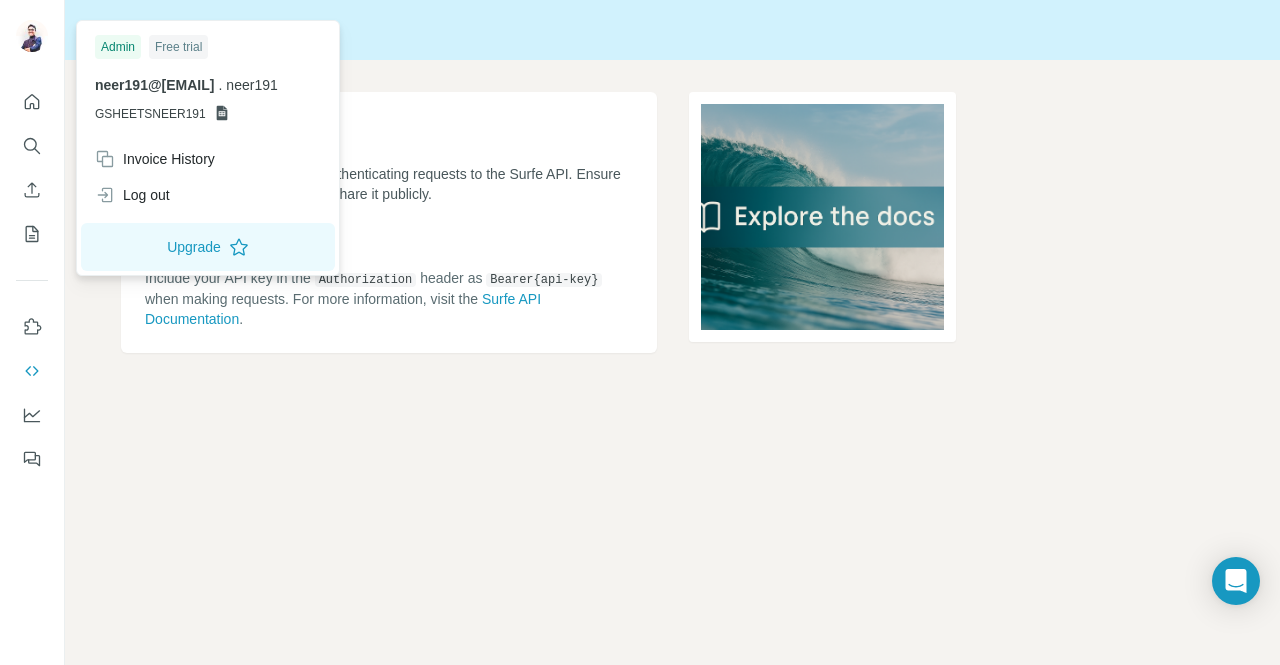click 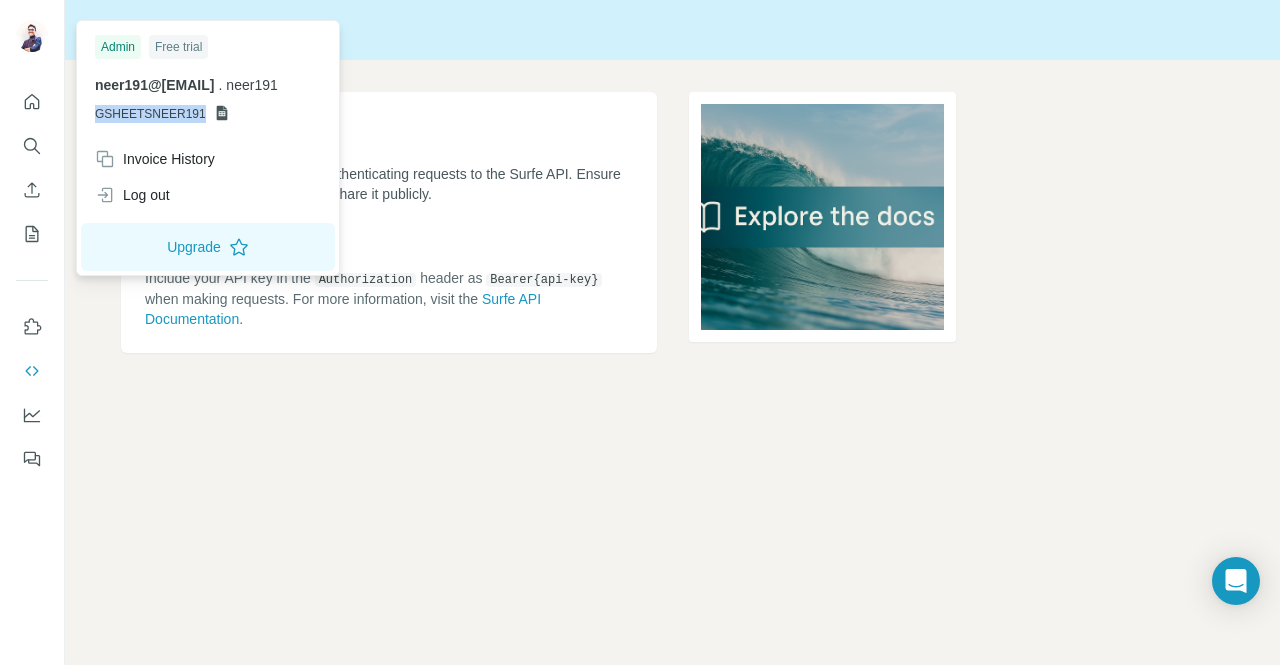 click on "[USERNAME]" at bounding box center (150, 114) 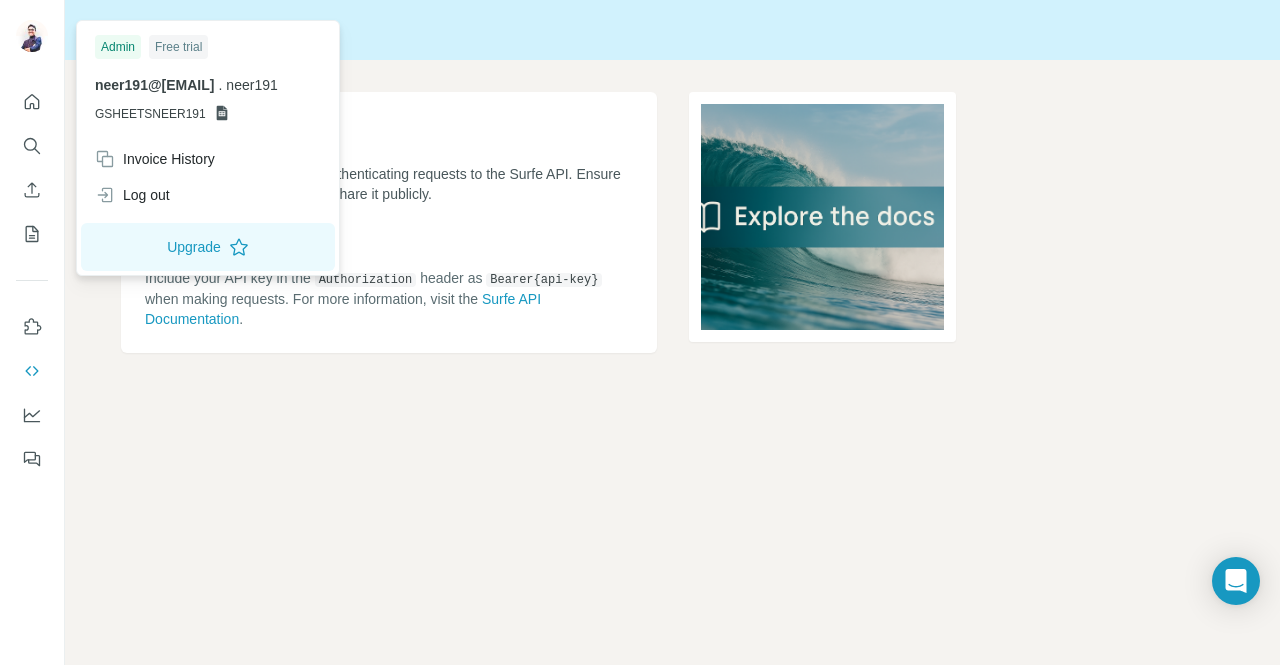 click 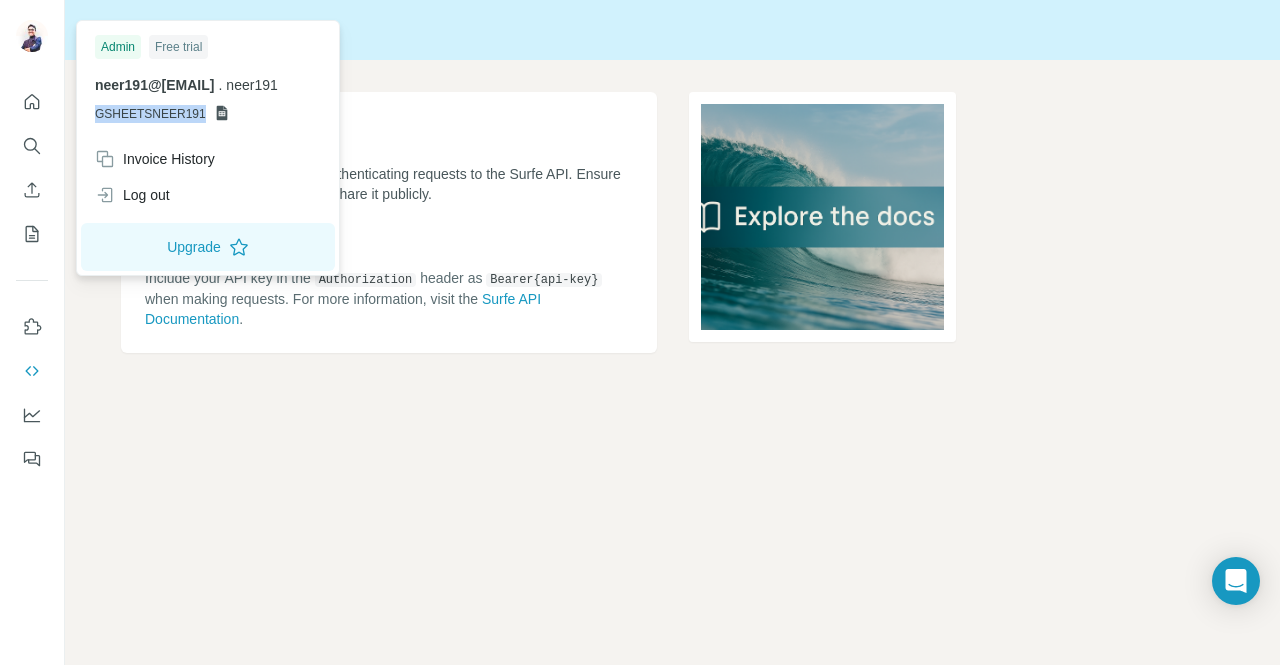 click 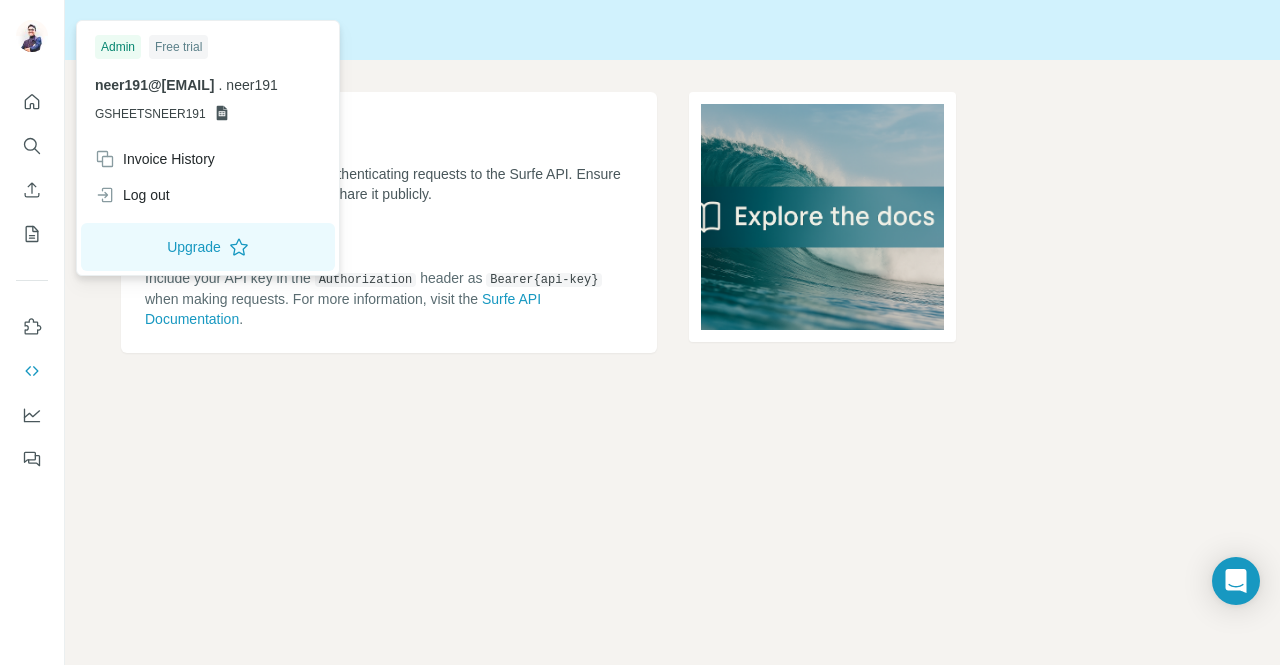 click on "[USERNAME]" at bounding box center [150, 114] 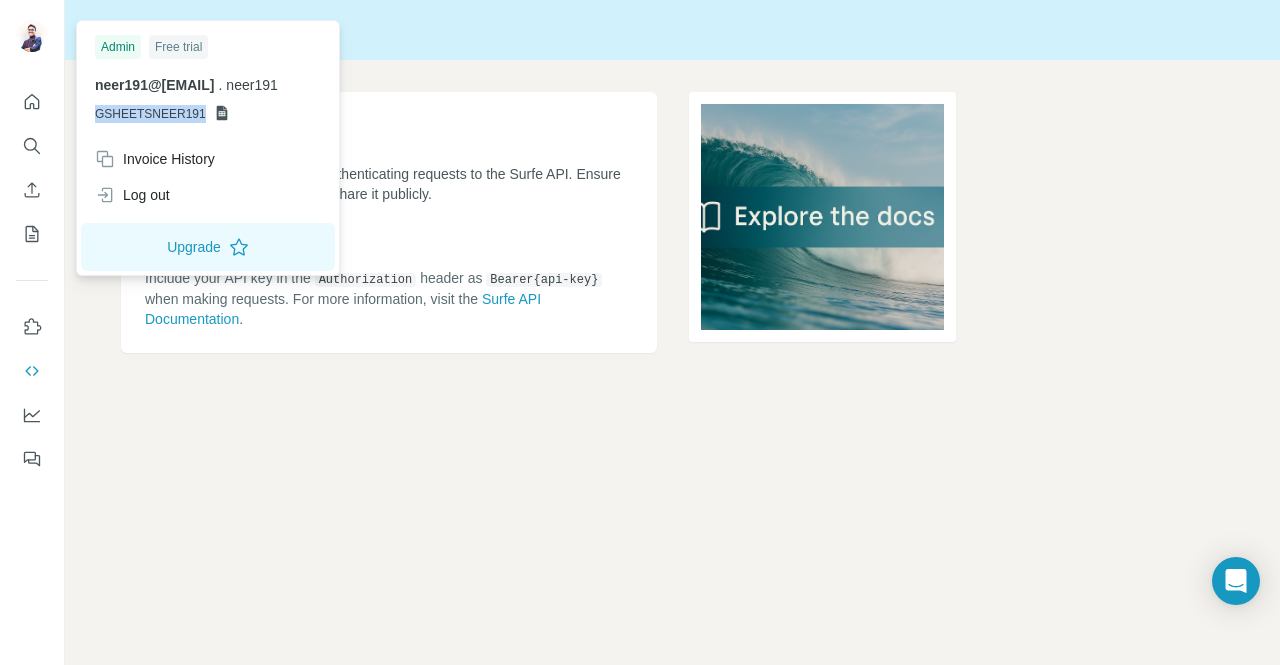 click on "[USERNAME]" at bounding box center (150, 114) 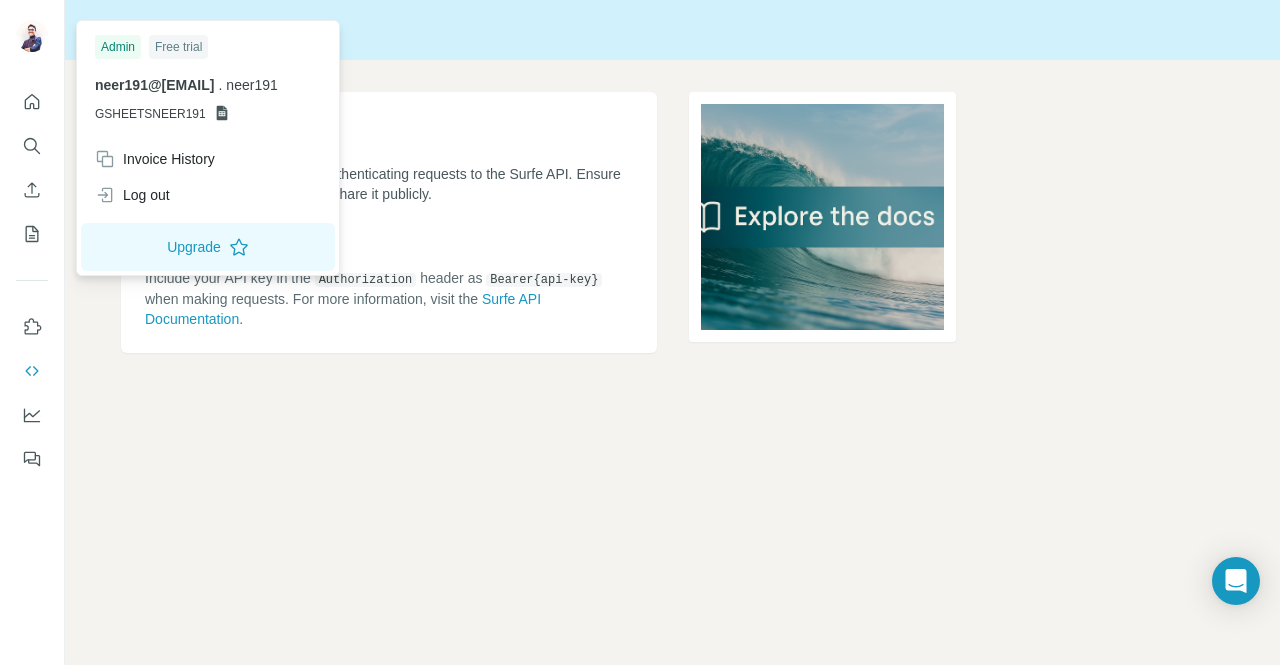 click on "Admin Free trial neer191@gmail.com . neer191 GSHEETSNEER191" at bounding box center (208, 83) 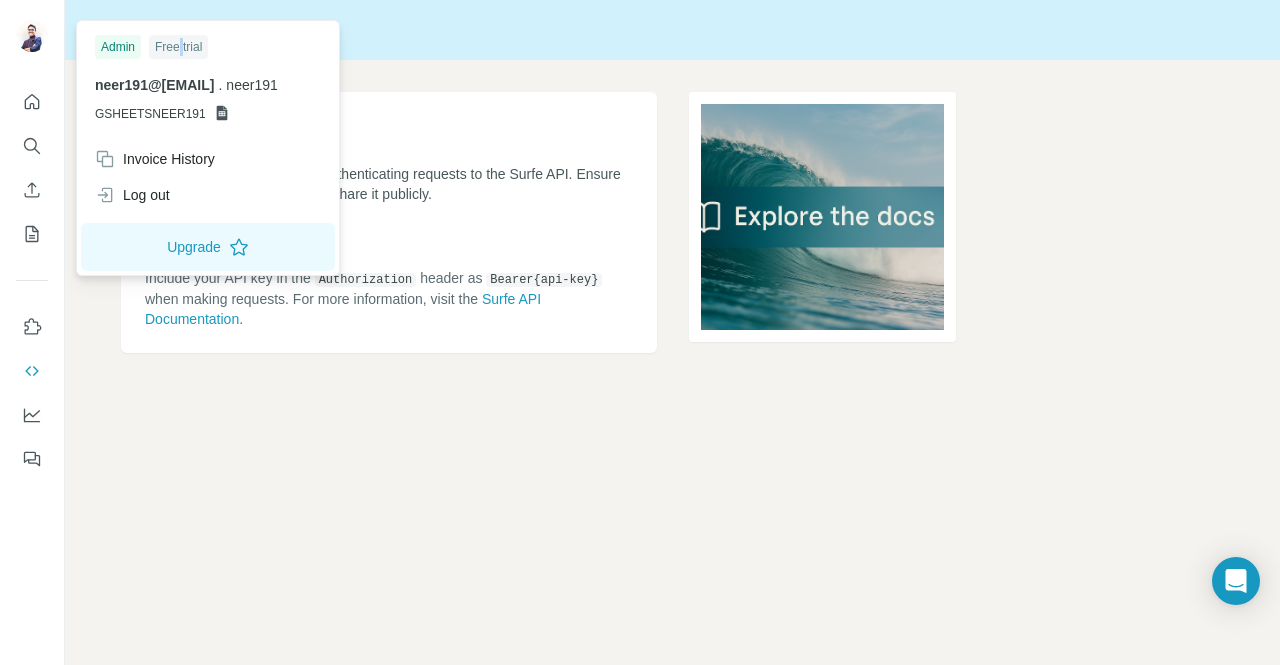 click on "Free trial" at bounding box center (178, 47) 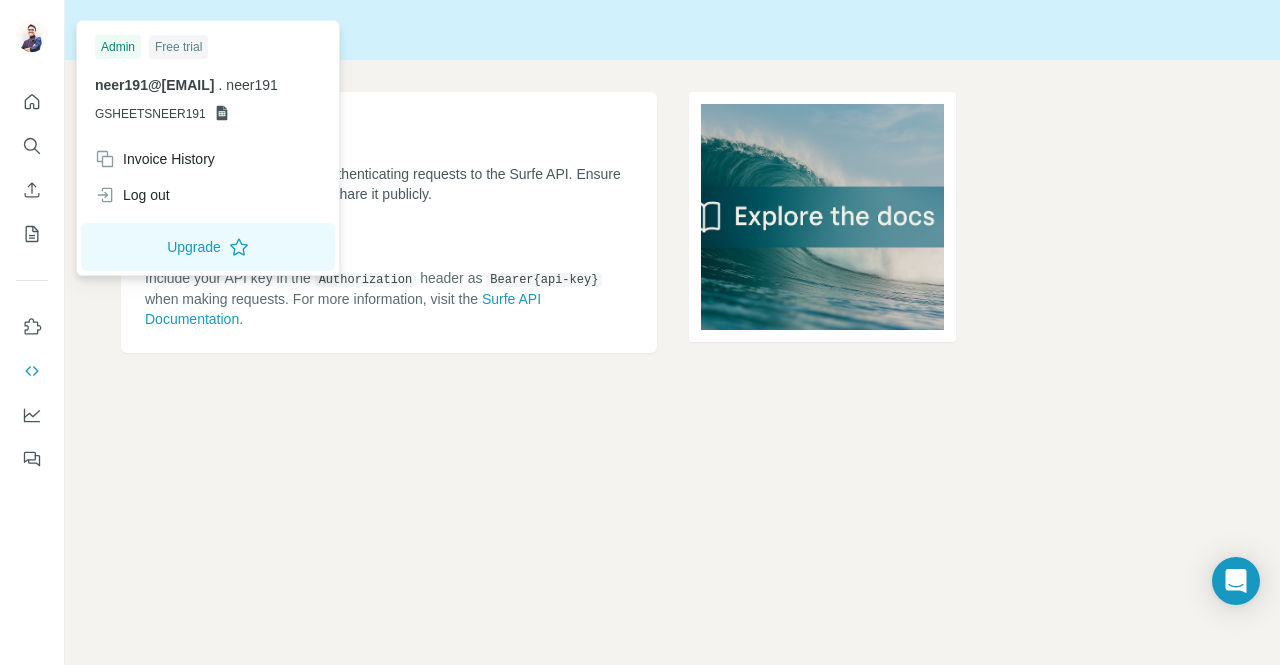 drag, startPoint x: 105, startPoint y: 55, endPoint x: 123, endPoint y: 48, distance: 19.313208 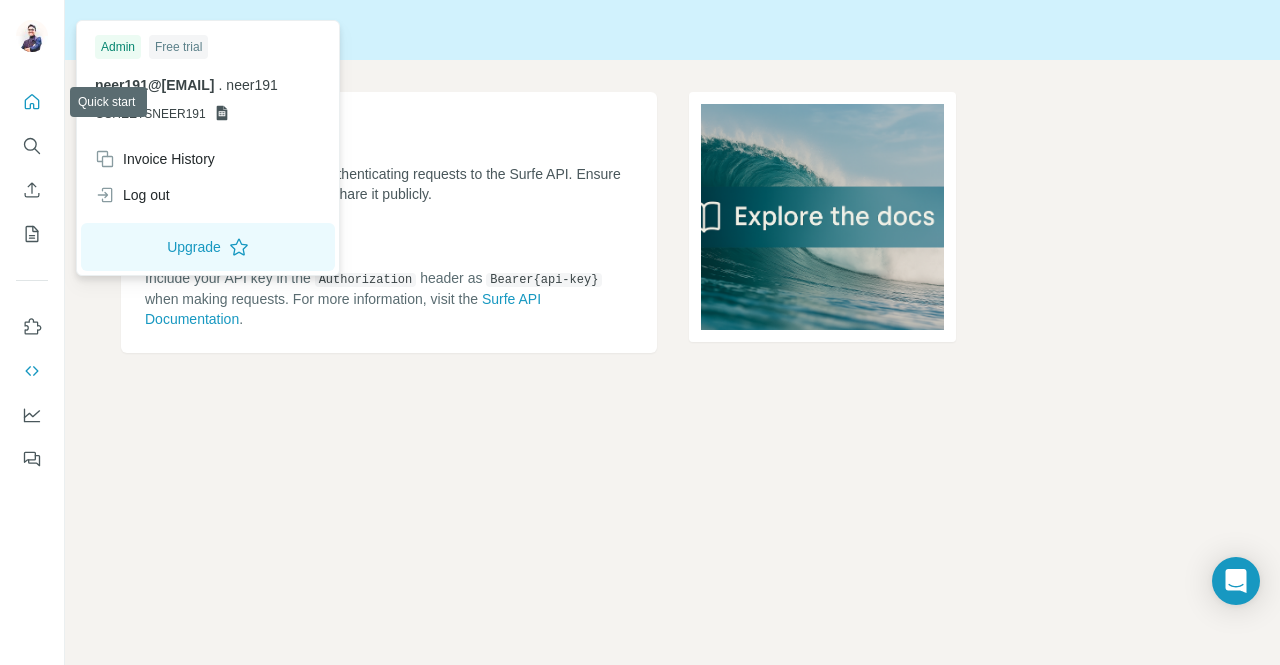 click at bounding box center (32, 102) 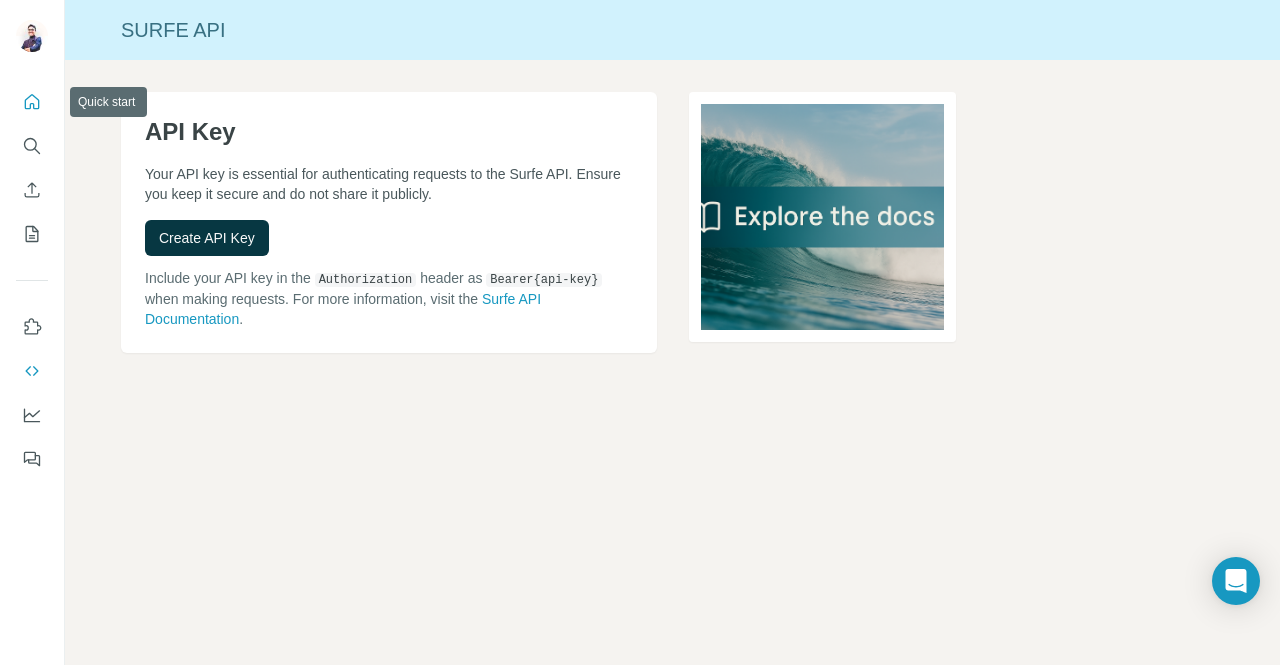 click at bounding box center [32, 102] 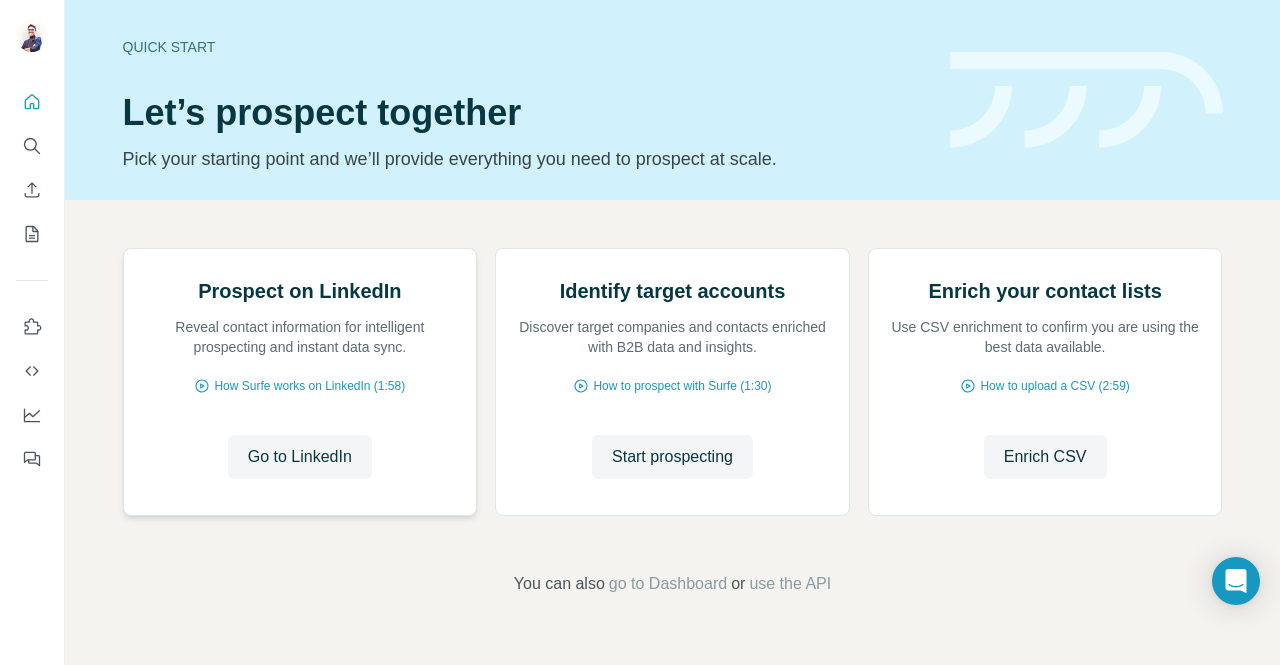 scroll, scrollTop: 176, scrollLeft: 0, axis: vertical 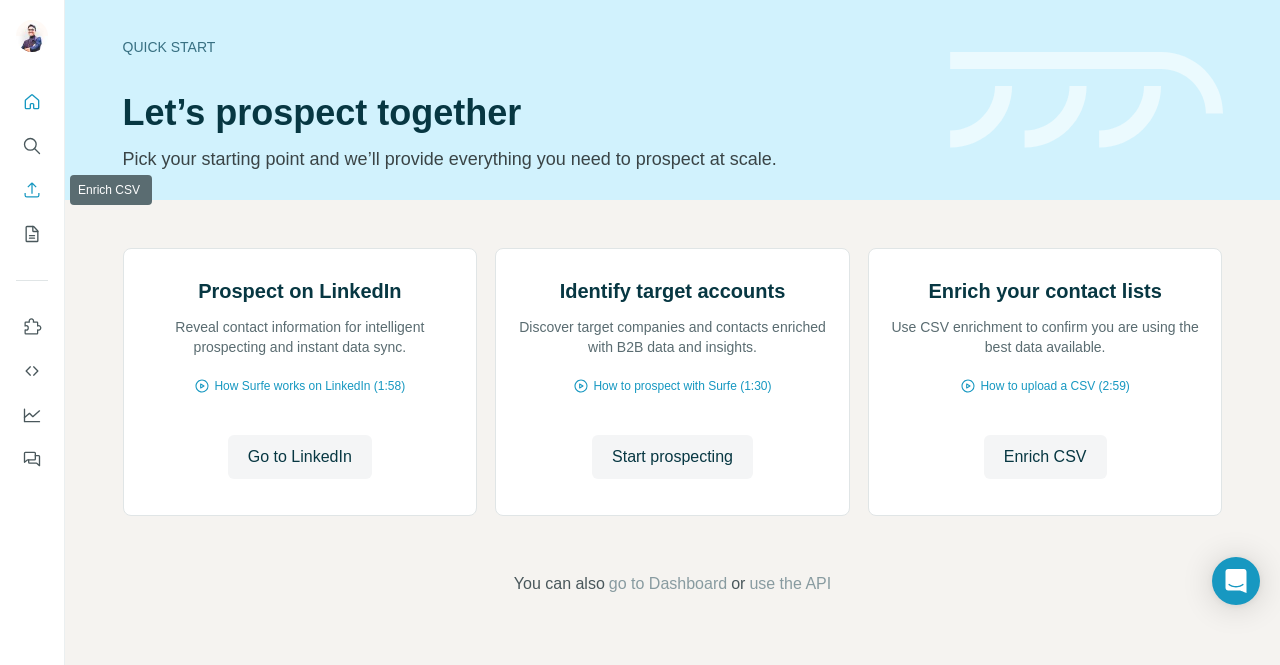 click 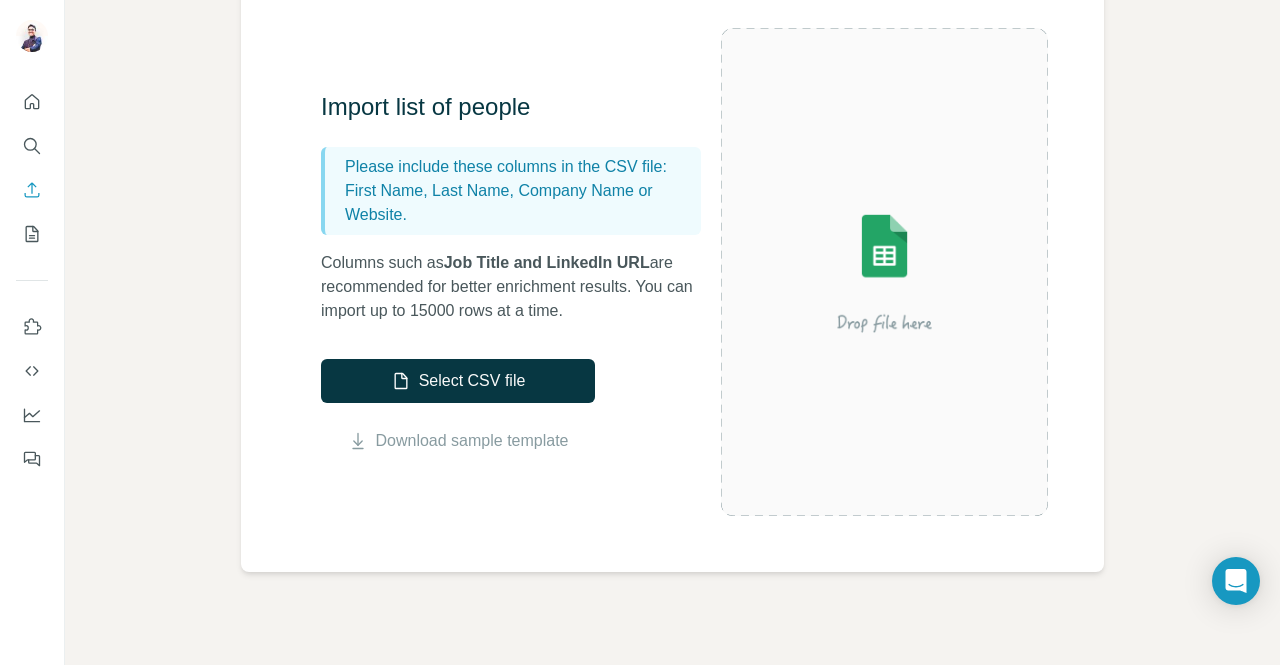scroll, scrollTop: 200, scrollLeft: 0, axis: vertical 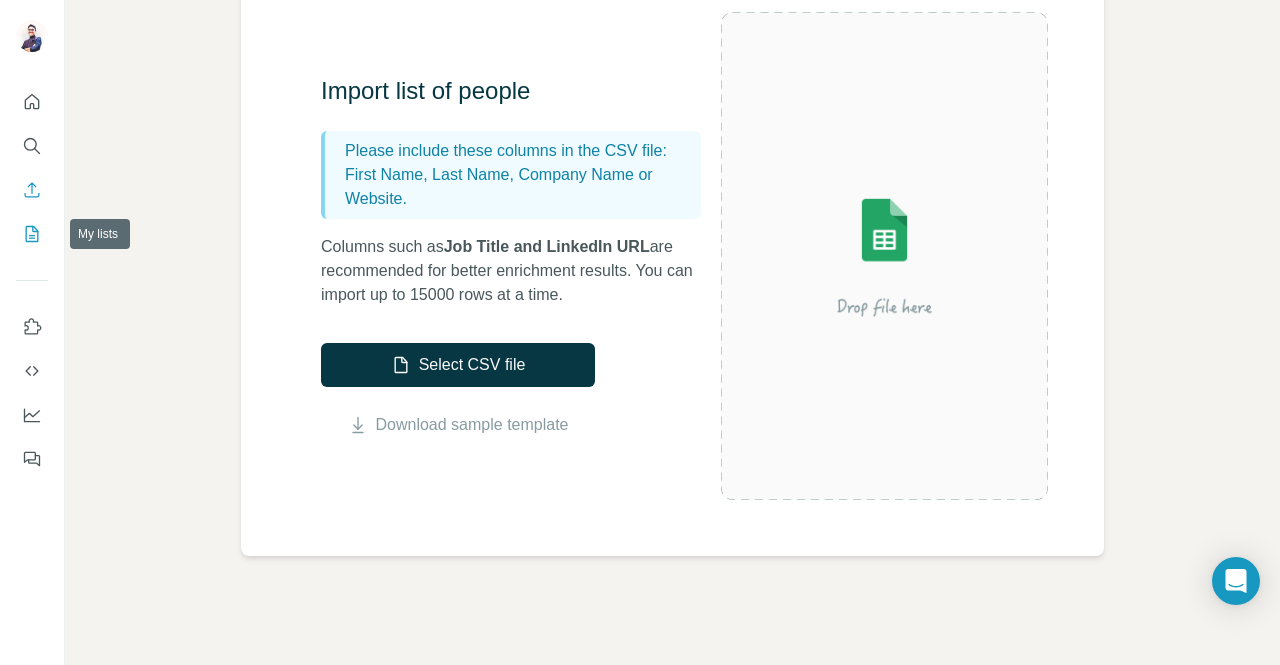 click at bounding box center [32, 234] 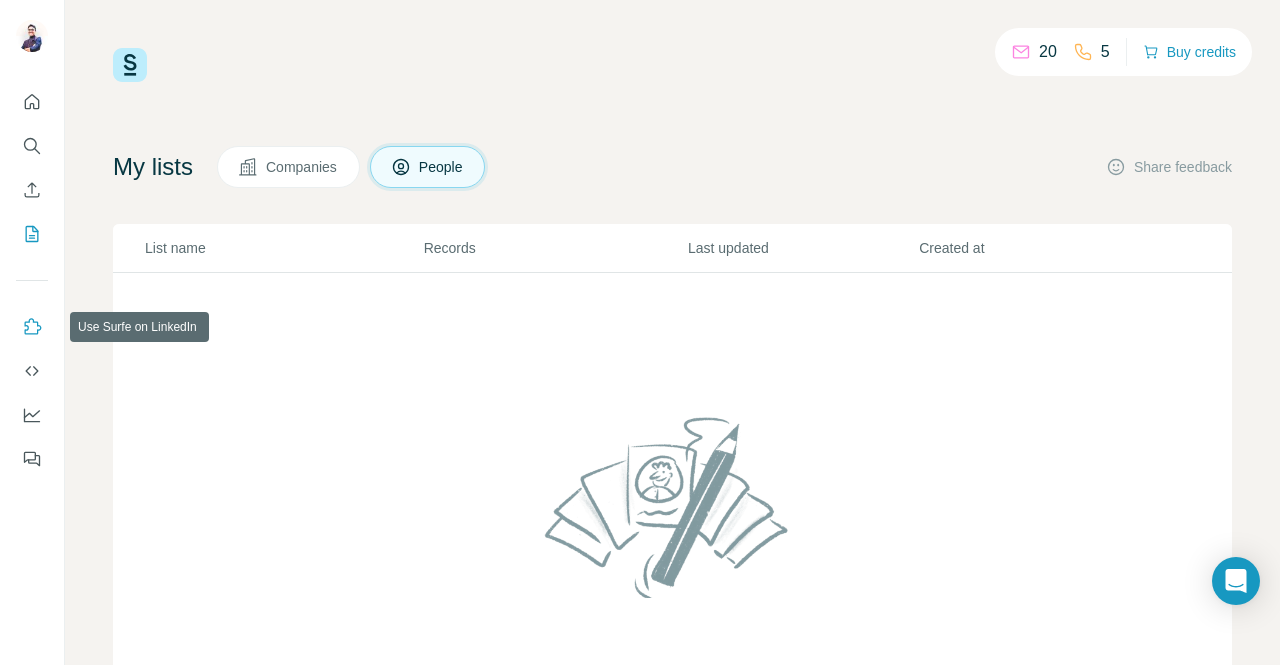 click 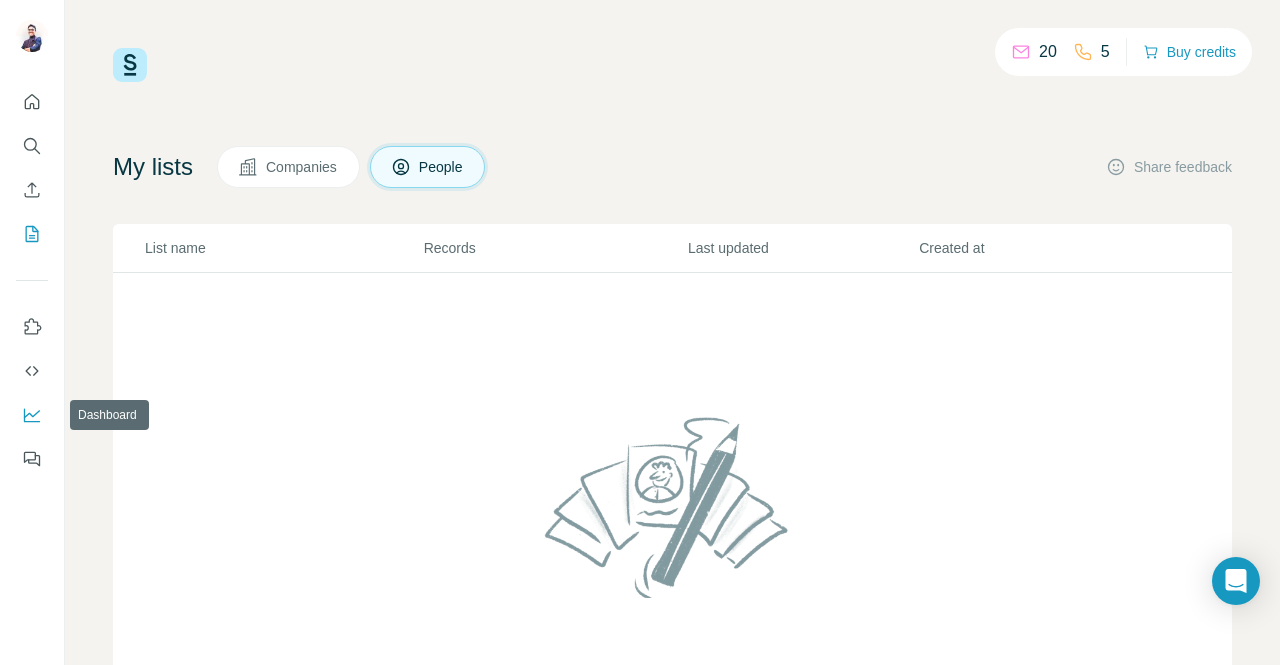 click 